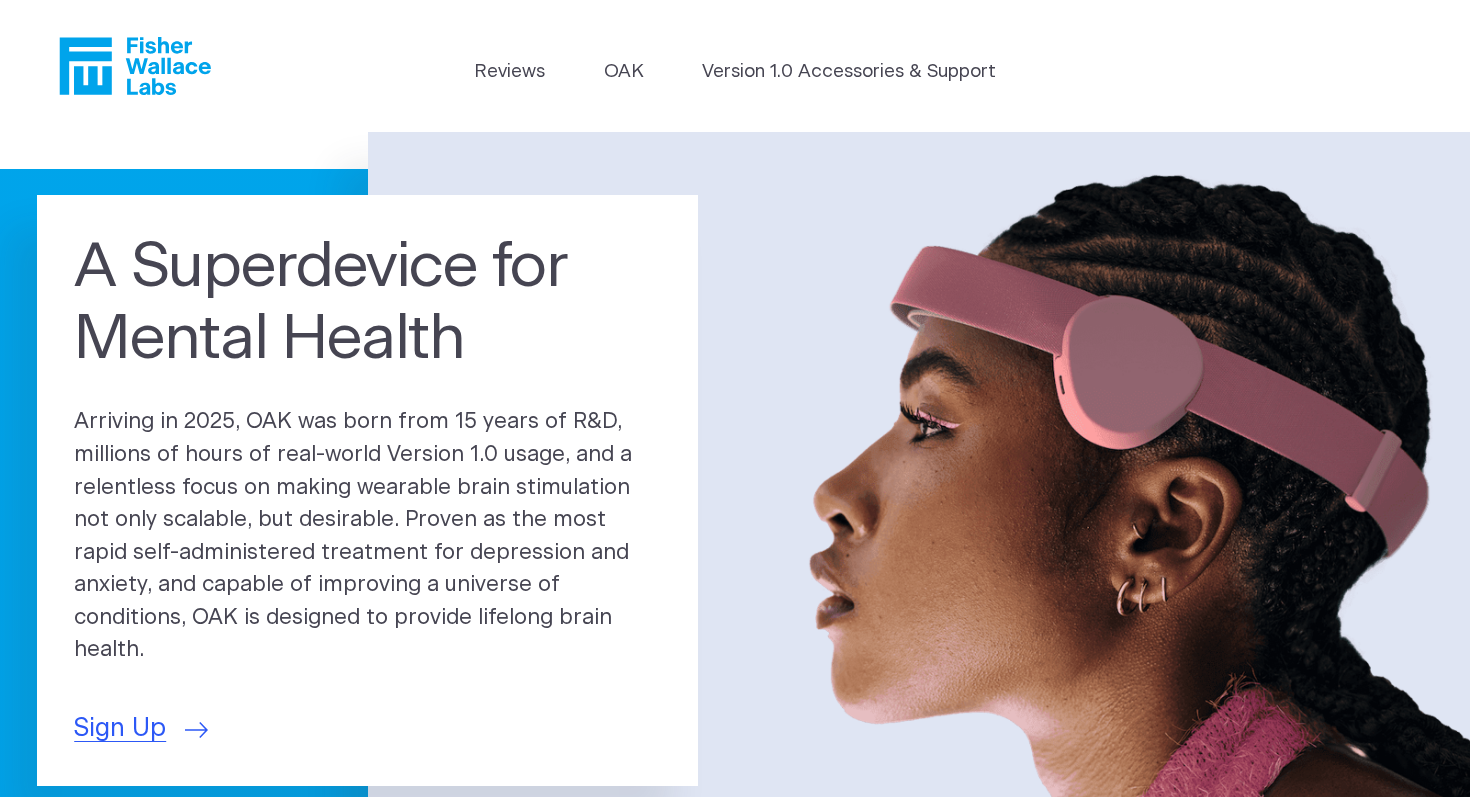 scroll, scrollTop: 0, scrollLeft: 0, axis: both 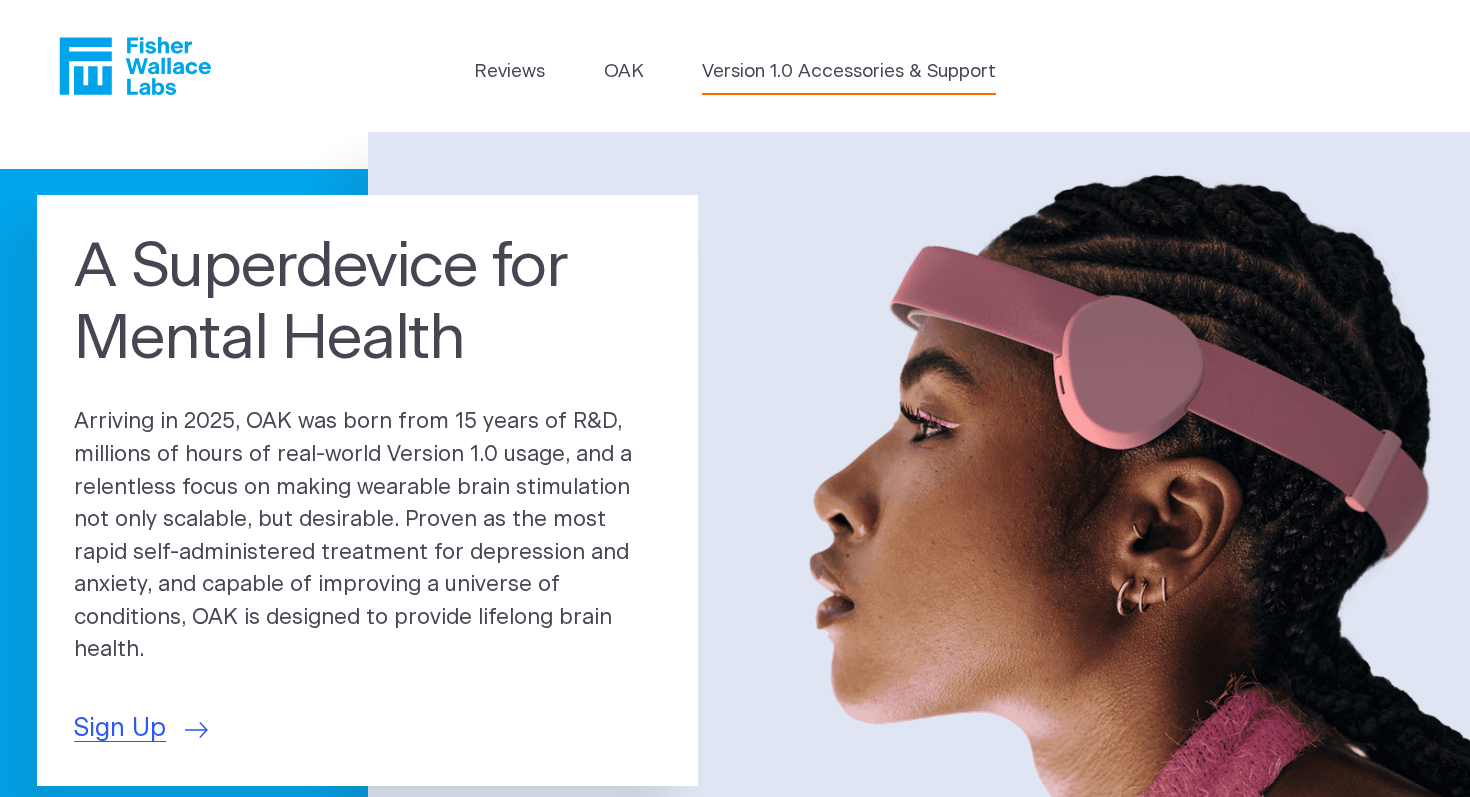 click on "Version 1.0 Accessories & Support" at bounding box center [849, 72] 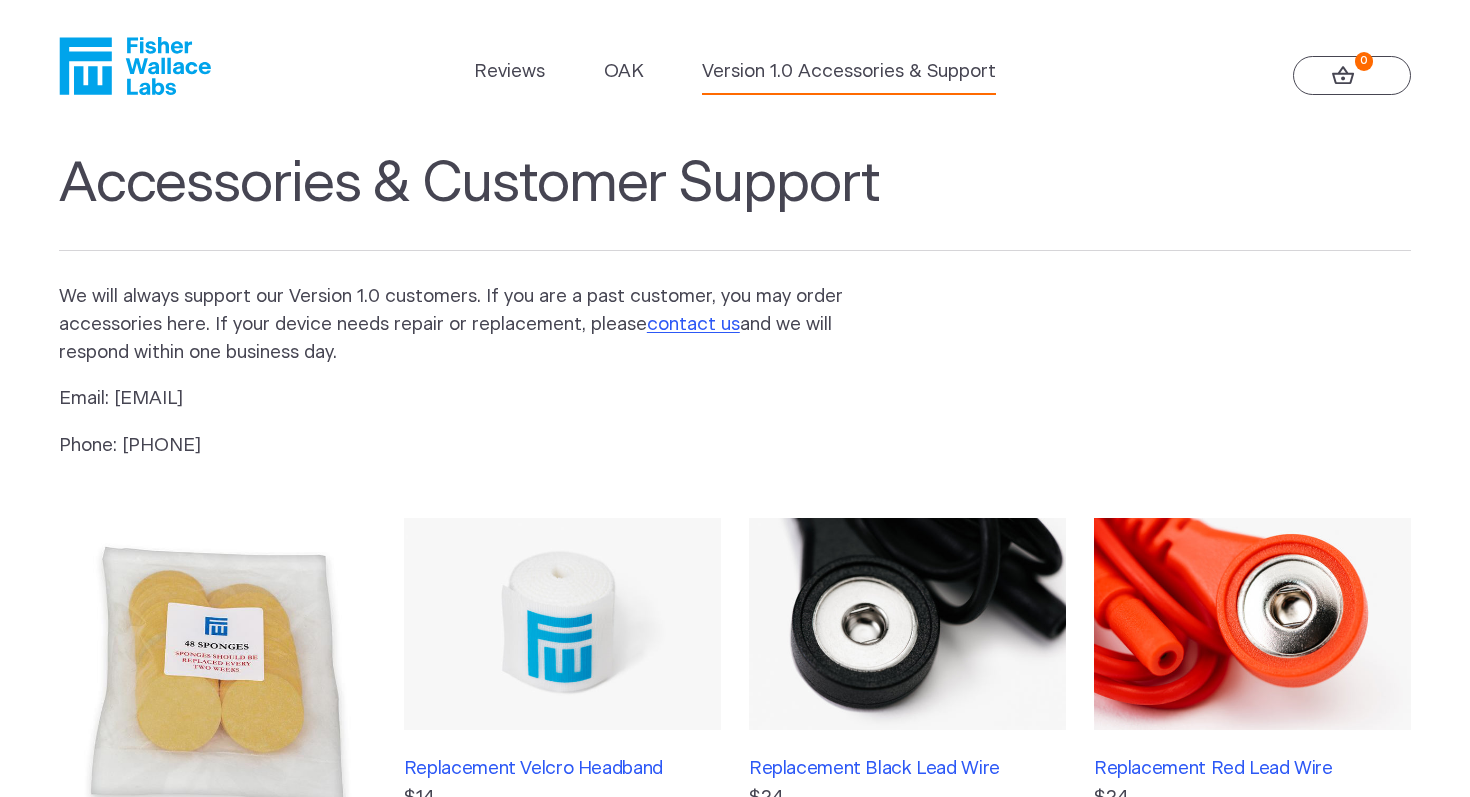 scroll, scrollTop: 0, scrollLeft: 0, axis: both 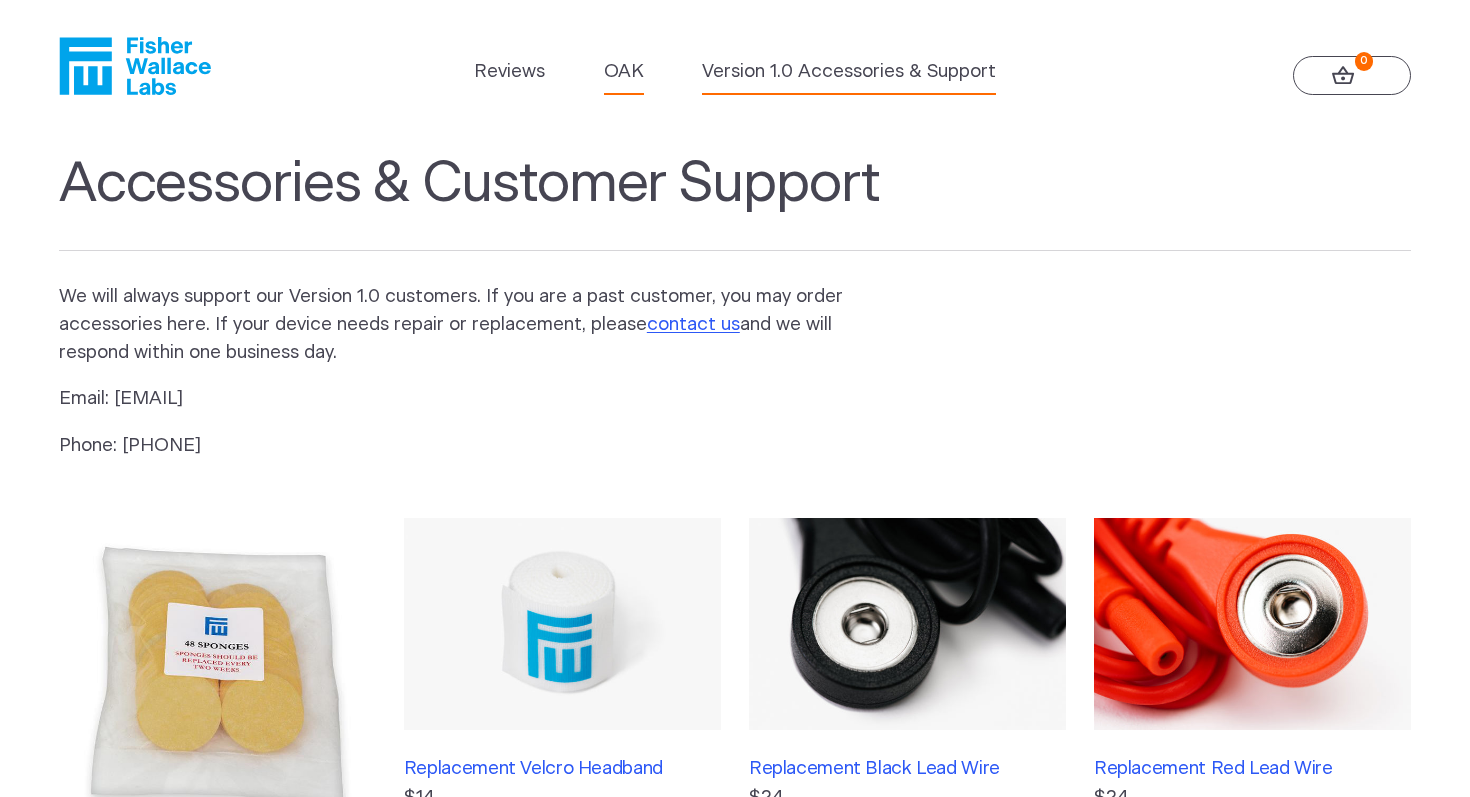click on "OAK" at bounding box center [624, 72] 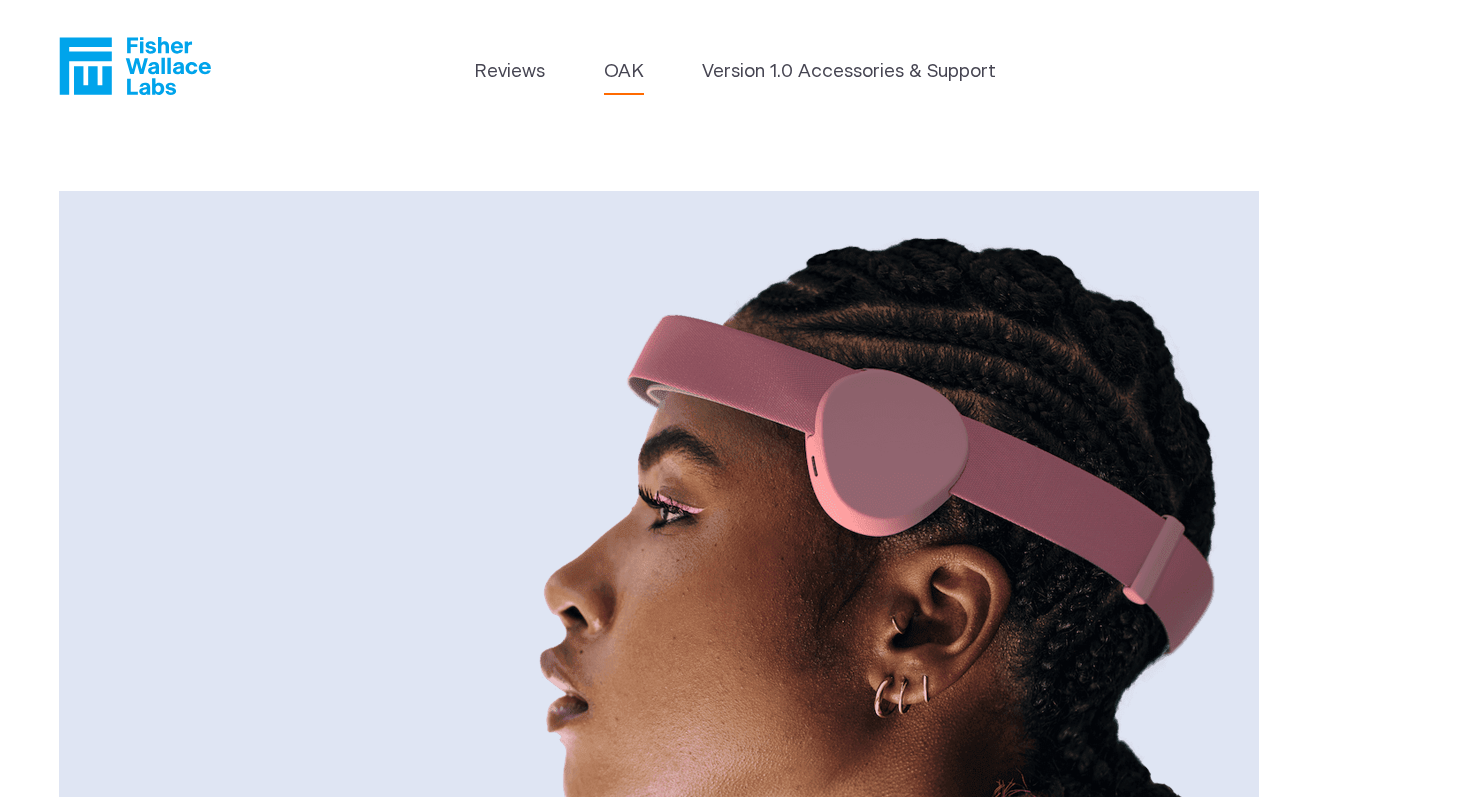 scroll, scrollTop: 0, scrollLeft: 0, axis: both 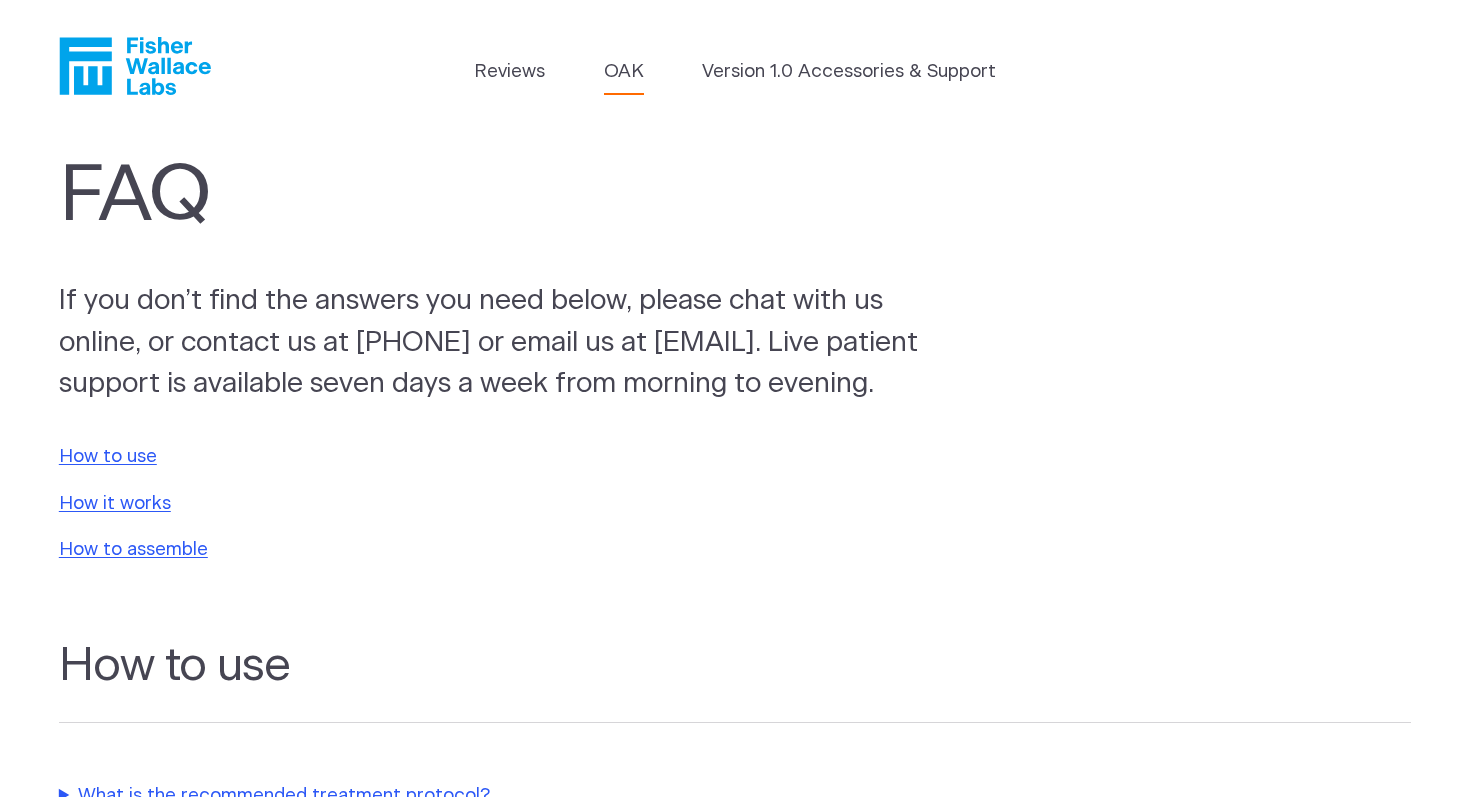 click on "OAK" at bounding box center [624, 72] 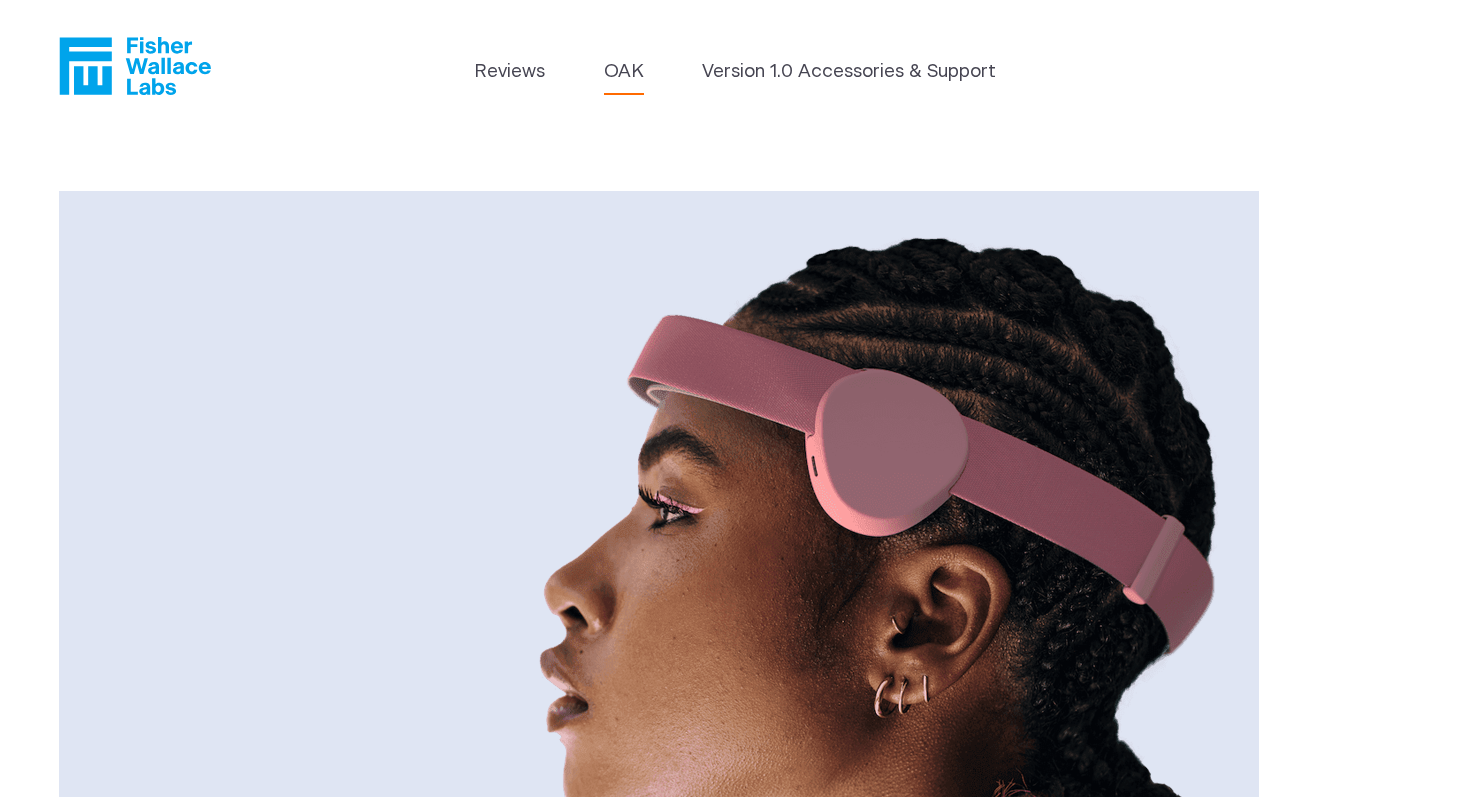 scroll, scrollTop: 0, scrollLeft: 0, axis: both 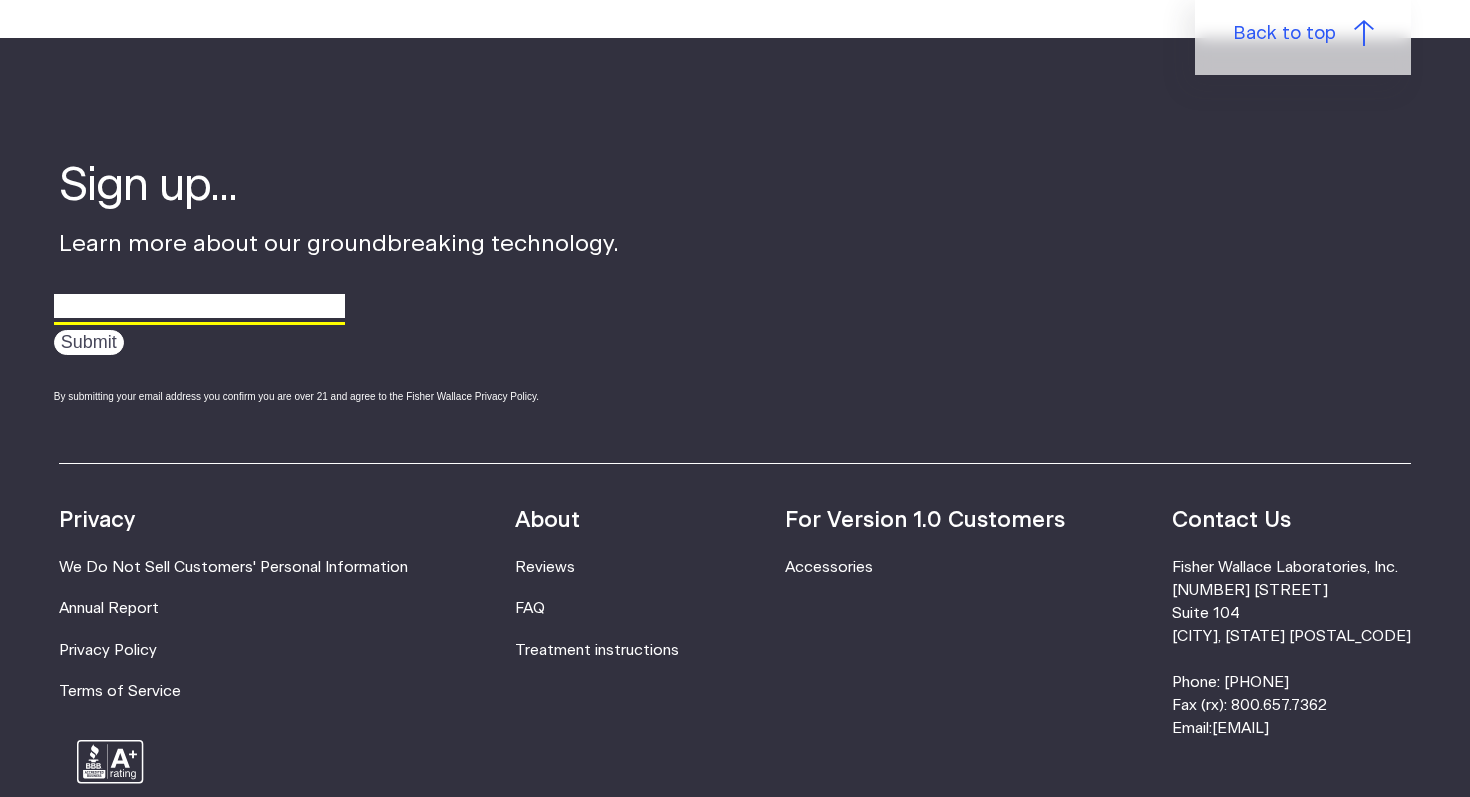 click at bounding box center (199, 306) 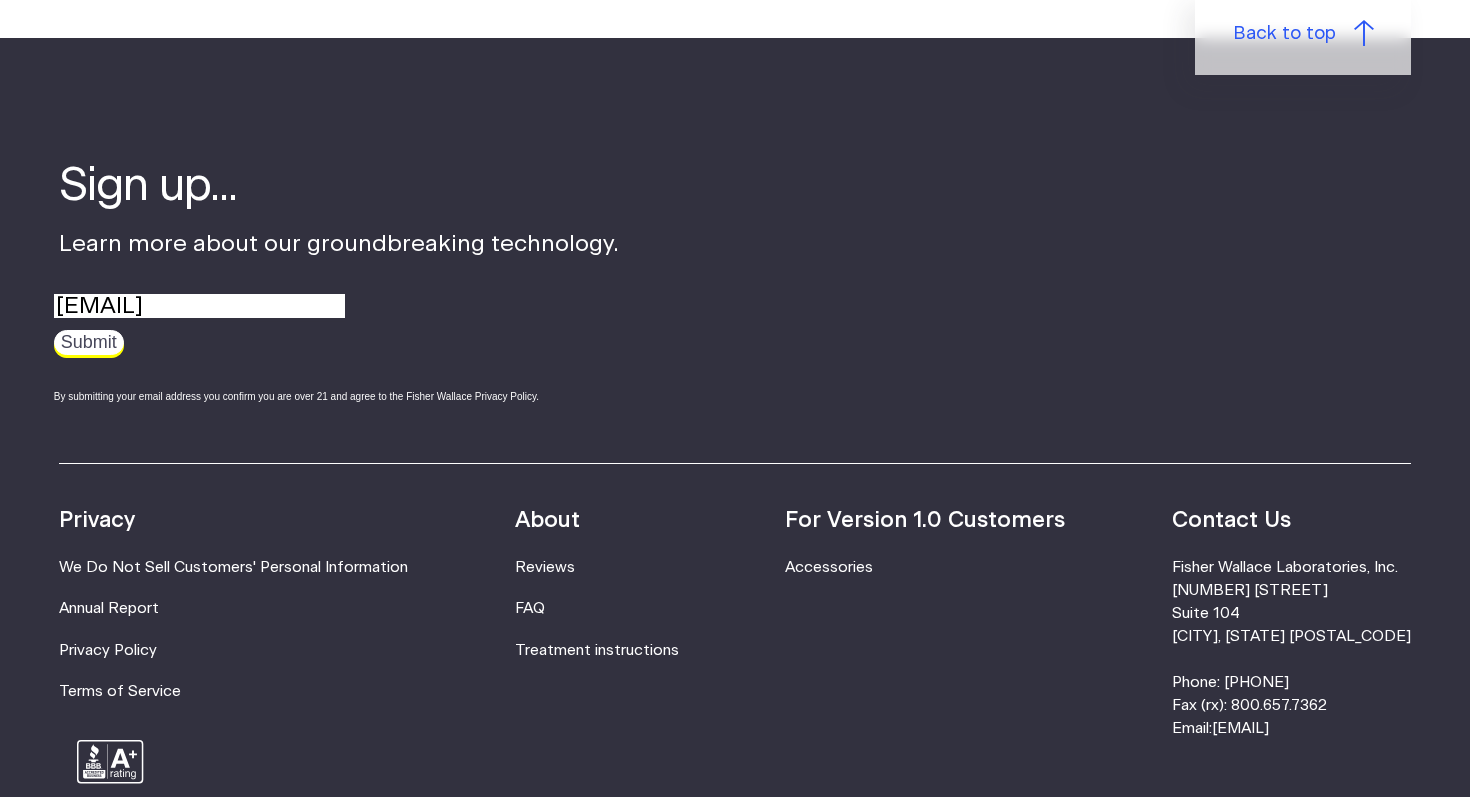 click on "Submit" at bounding box center (89, 342) 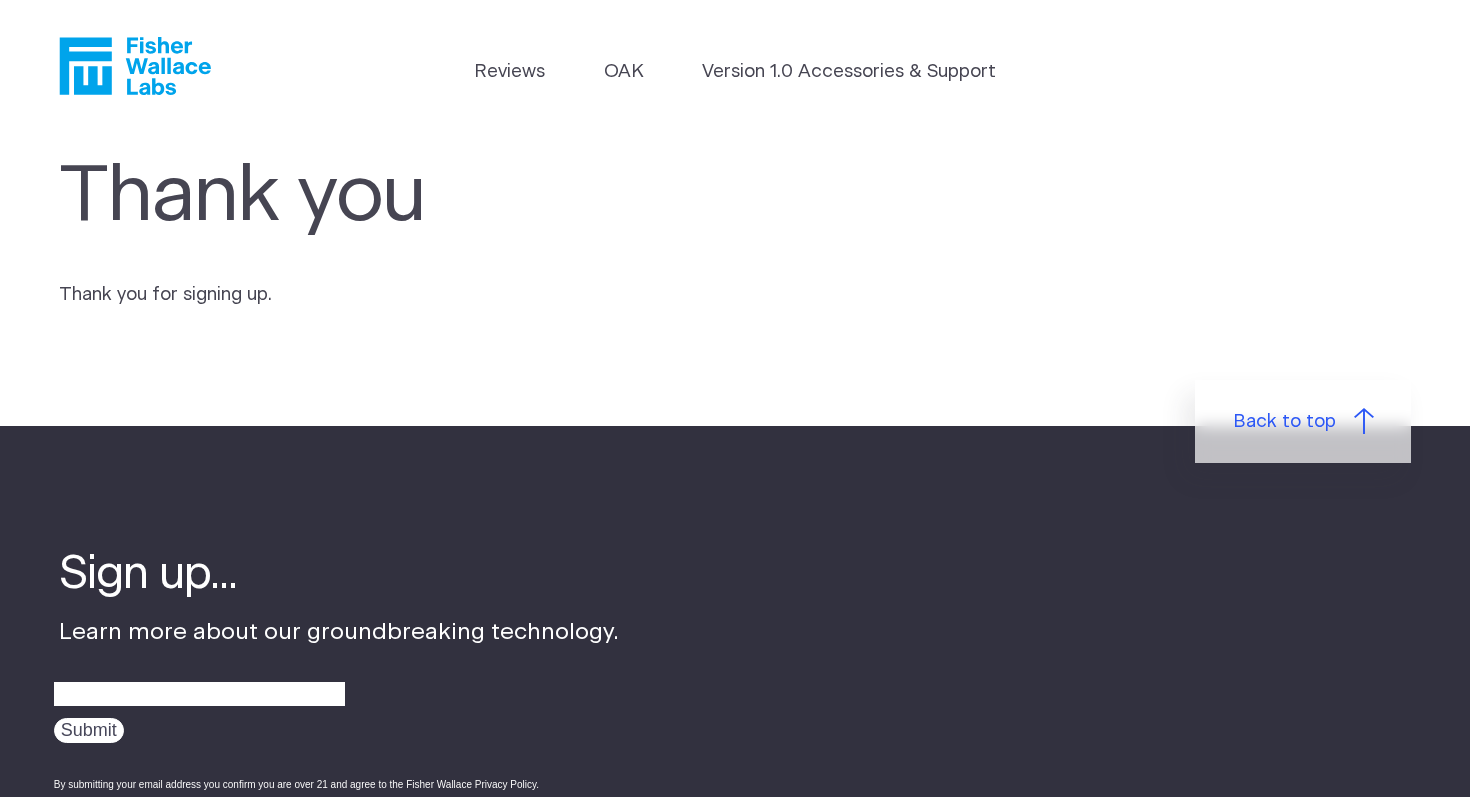 scroll, scrollTop: 0, scrollLeft: 0, axis: both 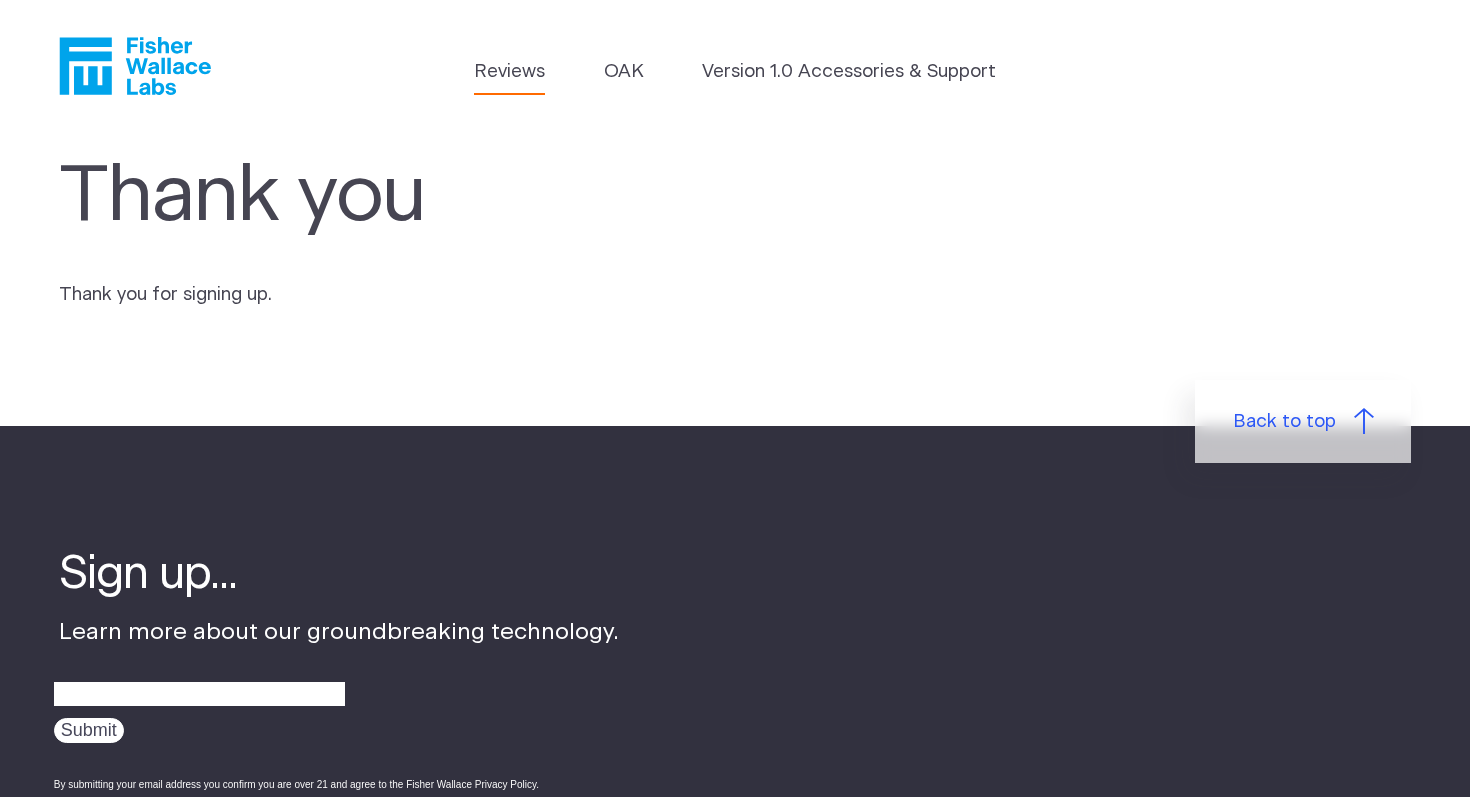 click on "Reviews" at bounding box center (509, 72) 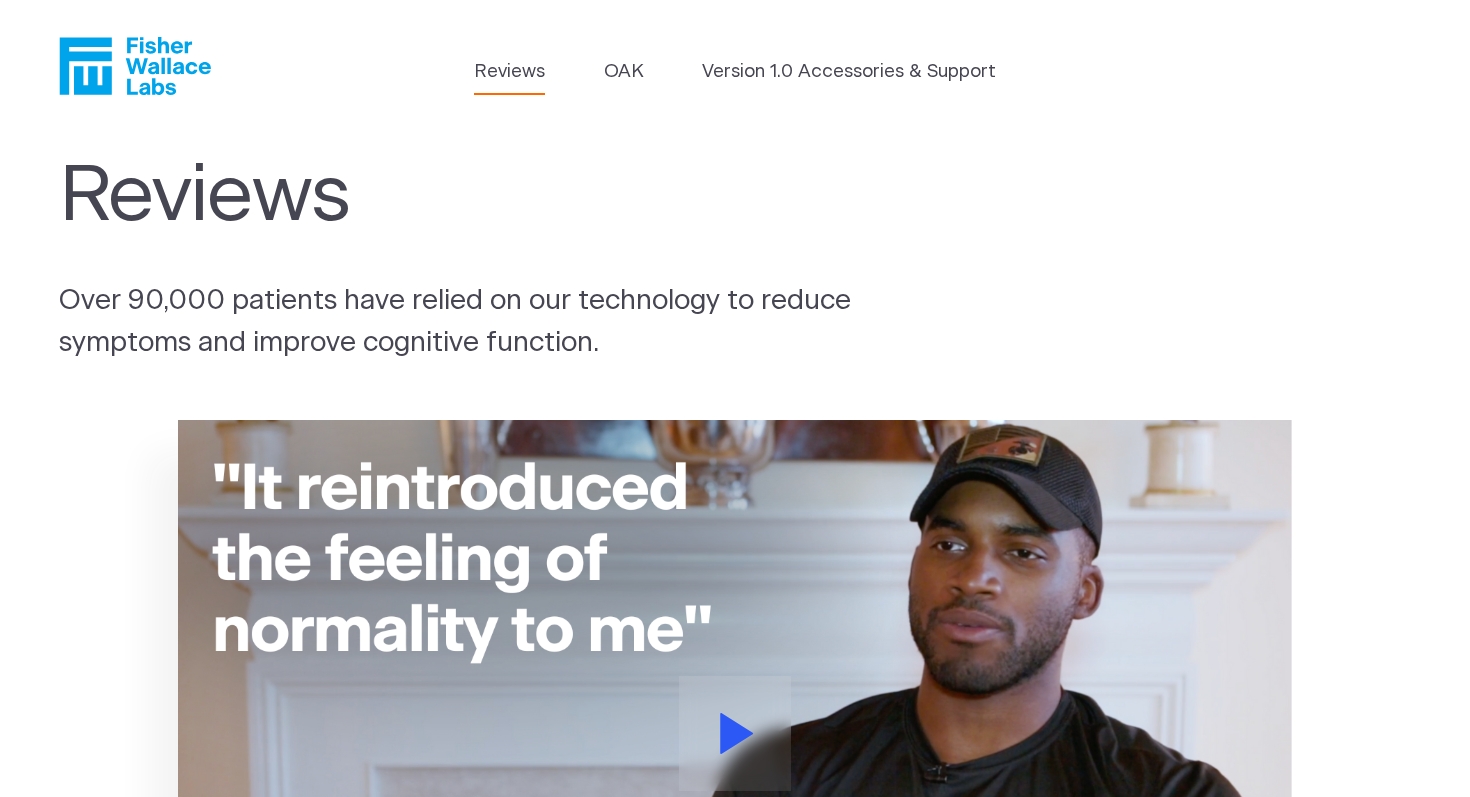 scroll, scrollTop: 0, scrollLeft: 0, axis: both 